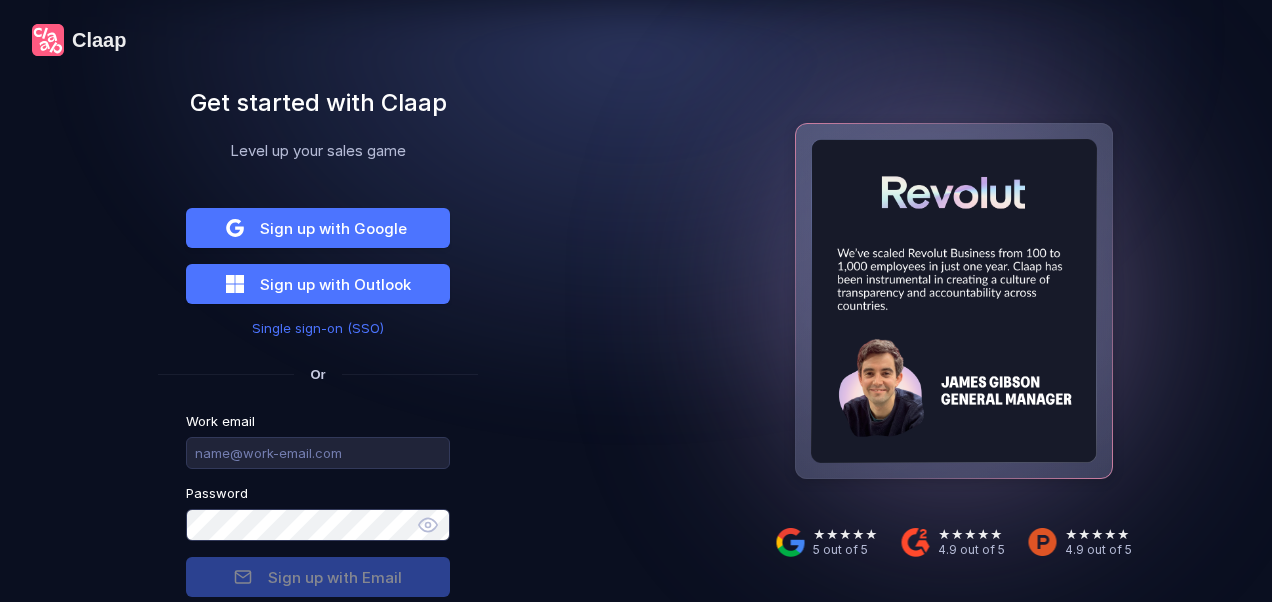 scroll, scrollTop: 0, scrollLeft: 0, axis: both 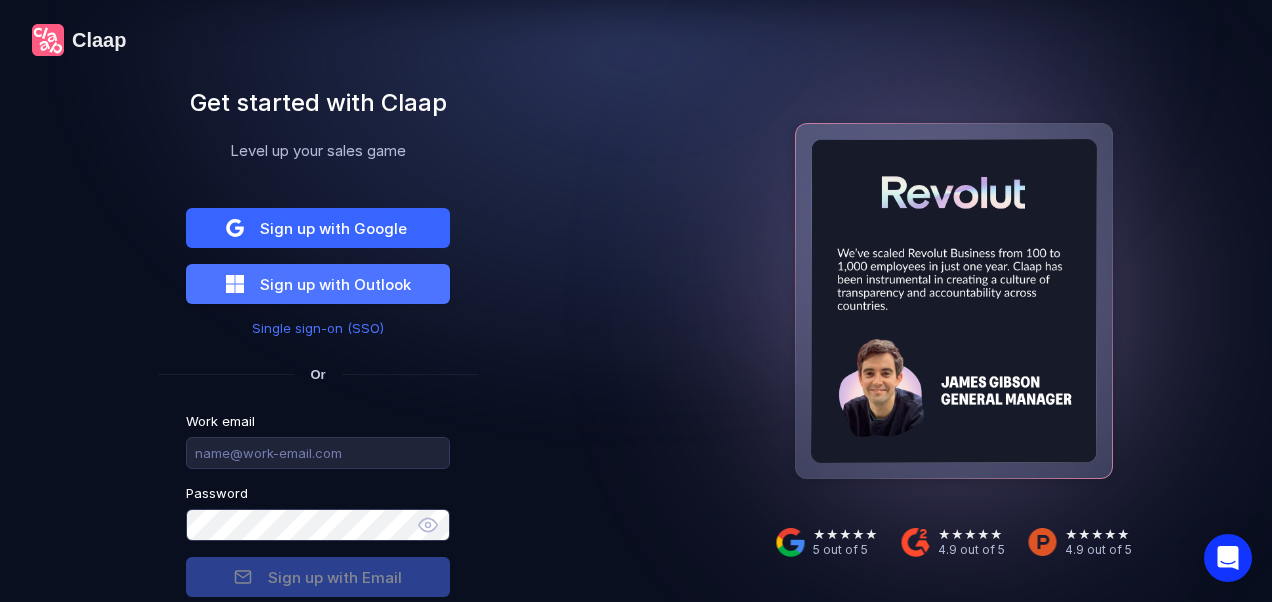 drag, startPoint x: 0, startPoint y: 0, endPoint x: 376, endPoint y: 222, distance: 436.6463 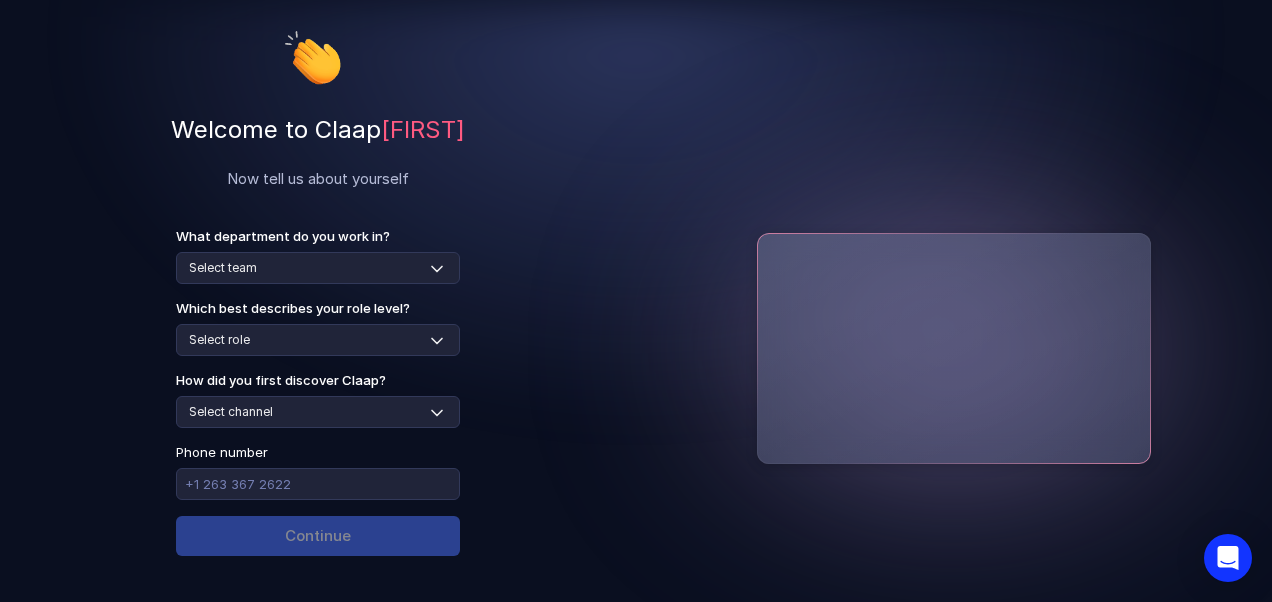 scroll, scrollTop: 68, scrollLeft: 0, axis: vertical 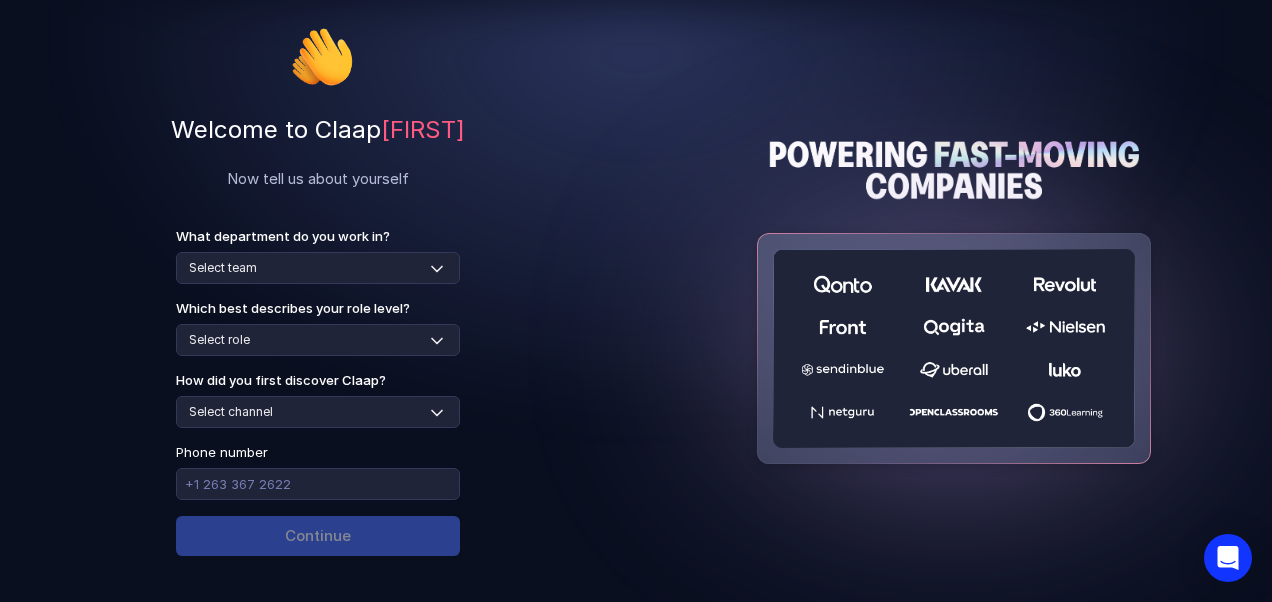 click on "What department do you work in?" at bounding box center (312, 236) 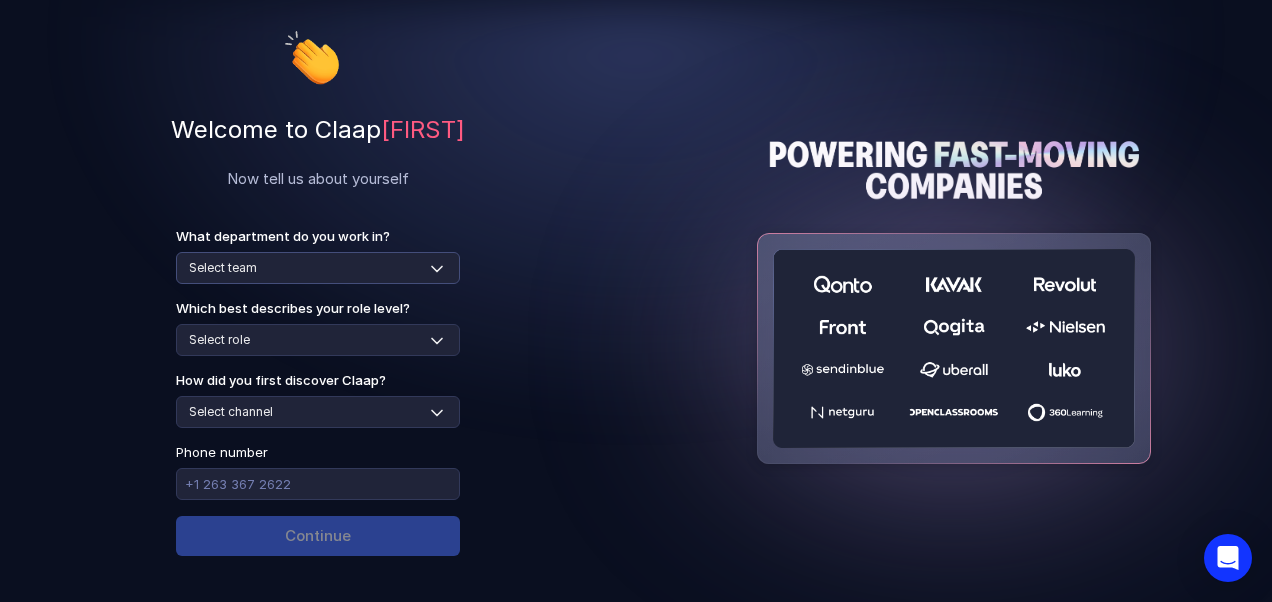 click on "Select team Sales Marketing Operations Customer Support Human Resources Product & Engineering Finance" at bounding box center (318, 268) 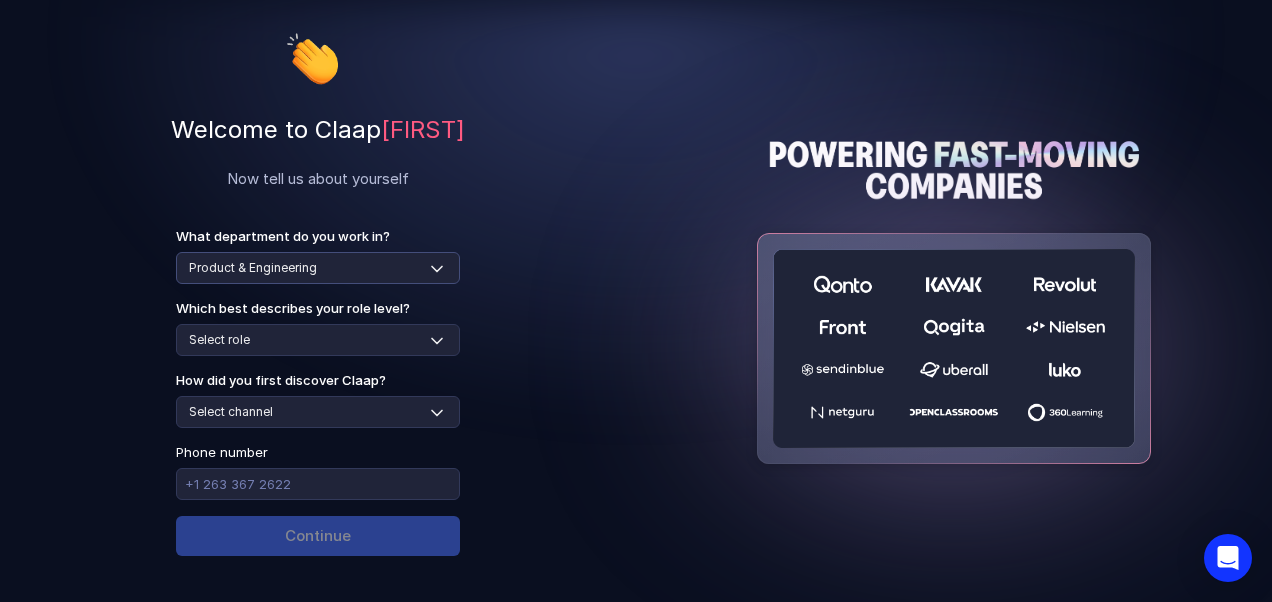 click on "Select team Sales Marketing Operations Customer Support Human Resources Product & Engineering Finance" at bounding box center (318, 268) 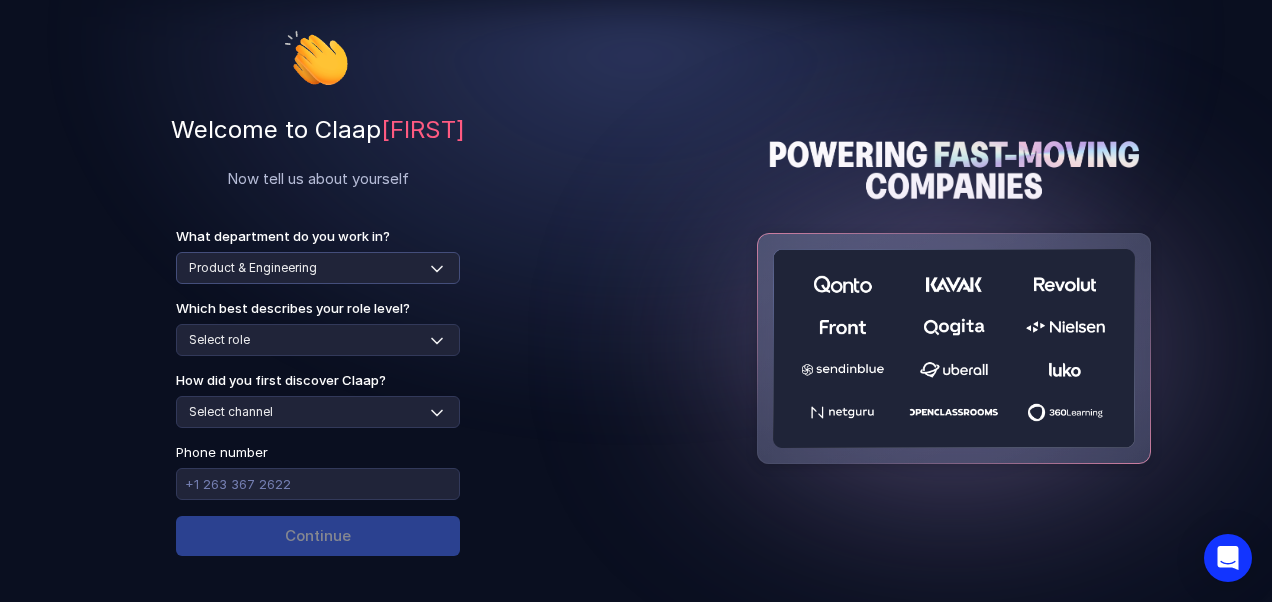 click on "Select team Sales Marketing Operations Customer Support Human Resources Product & Engineering Finance" at bounding box center [318, 268] 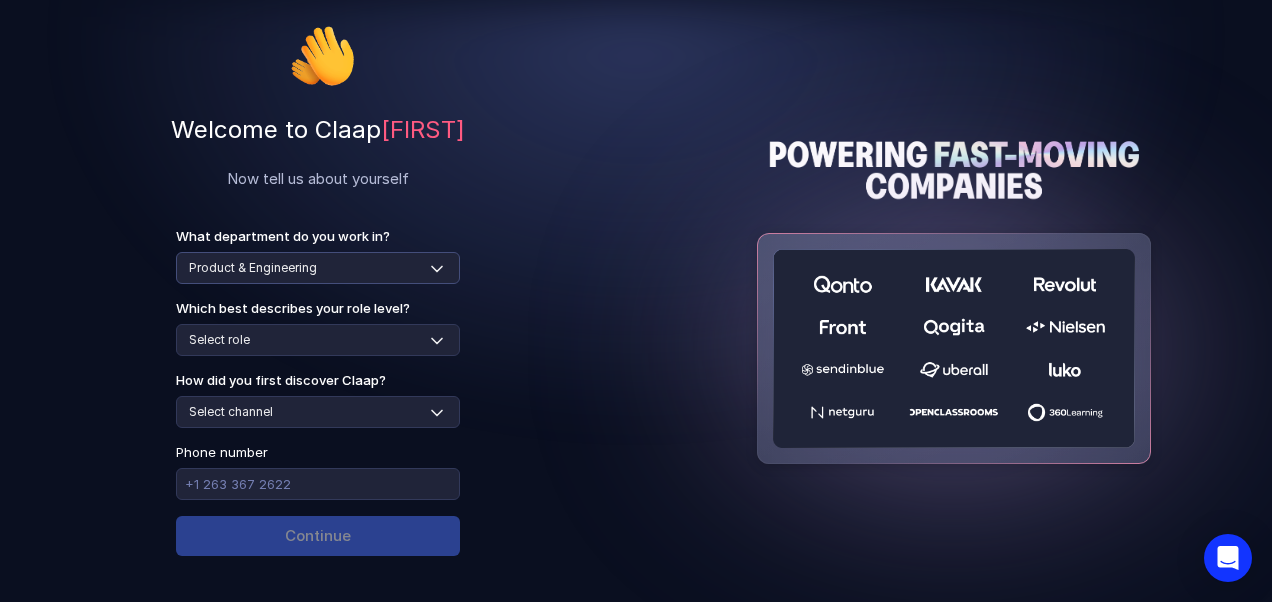 select on "customer-support" 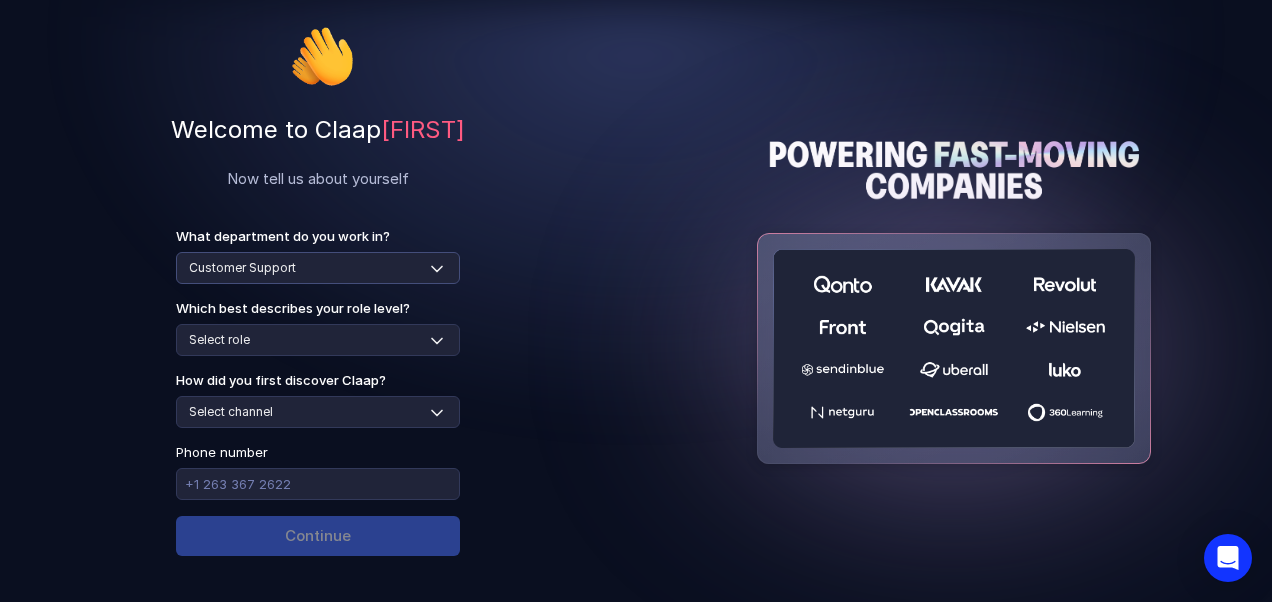 click on "Select team Sales Marketing Operations Customer Support Human Resources Product & Engineering Finance" at bounding box center (318, 268) 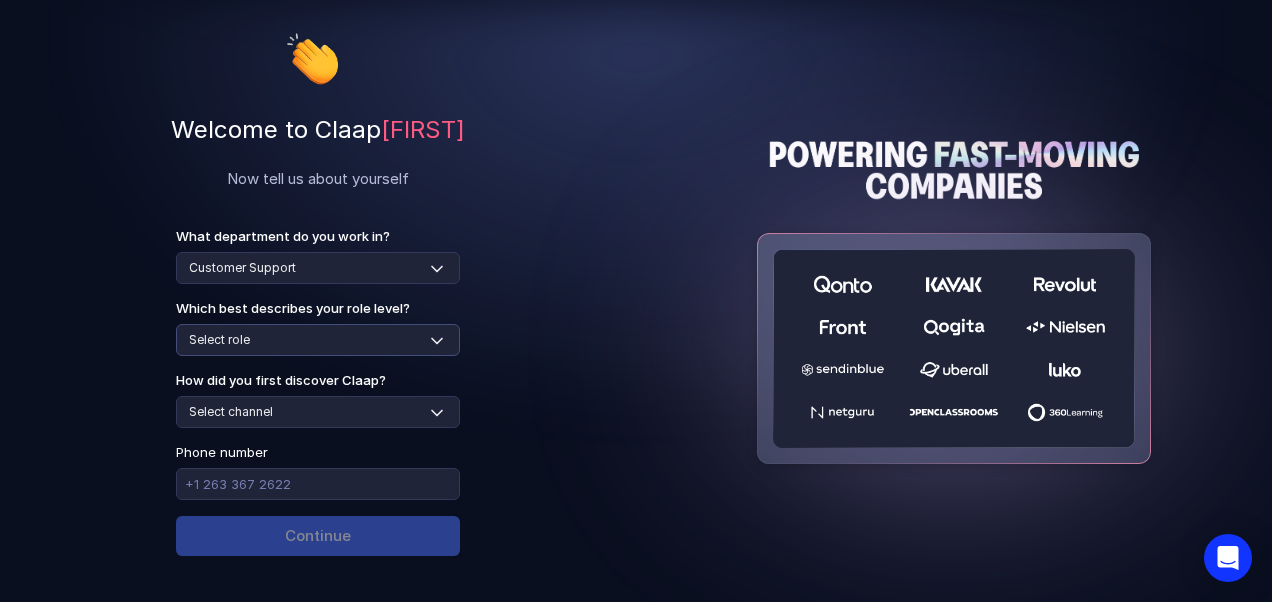 click on "Select role Individual Contributor / Team Member Manager / Team Leader Senior Leadership: Head of, Director, VP, ... Executive / C-suite" at bounding box center (318, 340) 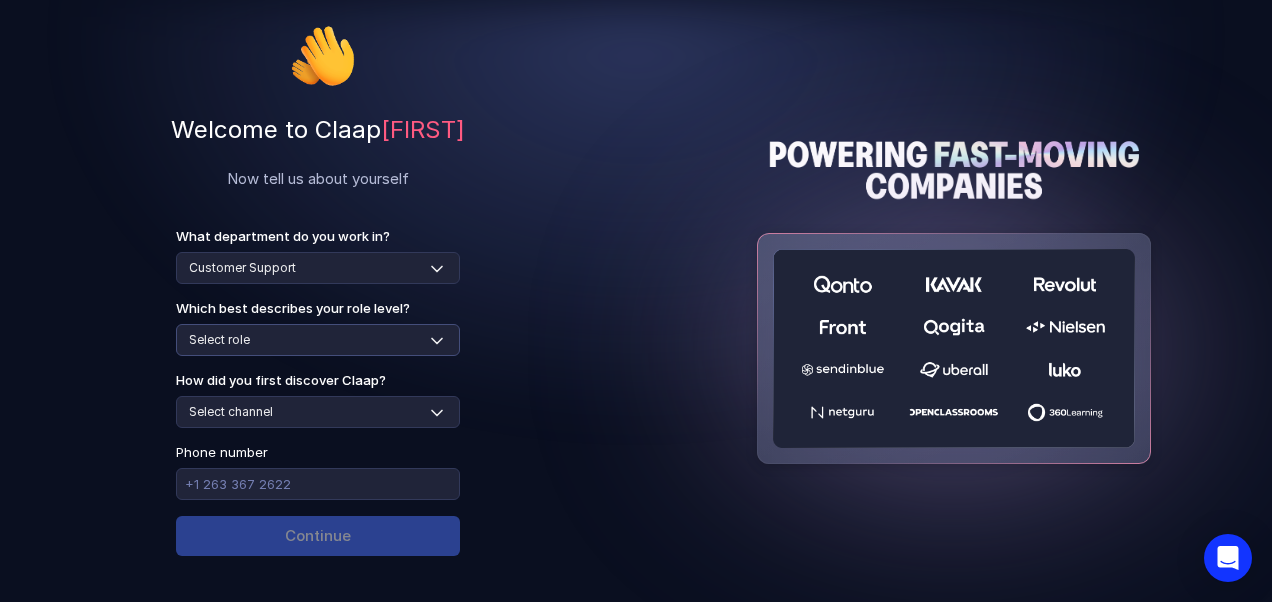 select on "individual-contributor" 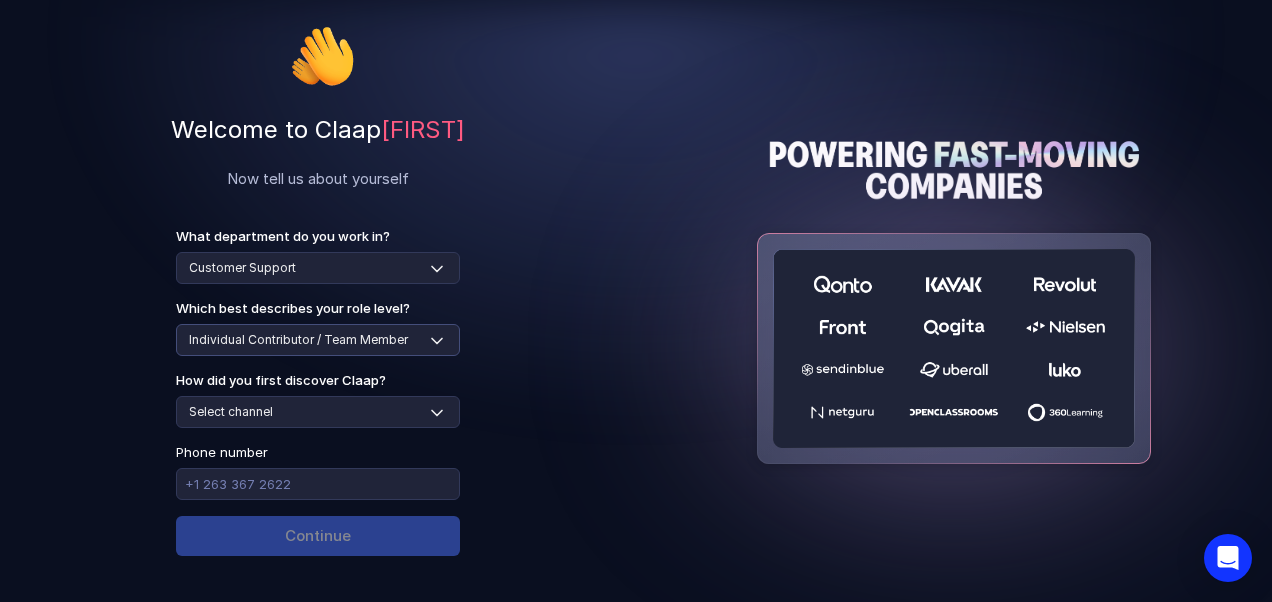click on "Select role Individual Contributor / Team Member Manager / Team Leader Senior Leadership: Head of, Director, VP, ... Executive / C-suite" at bounding box center [318, 340] 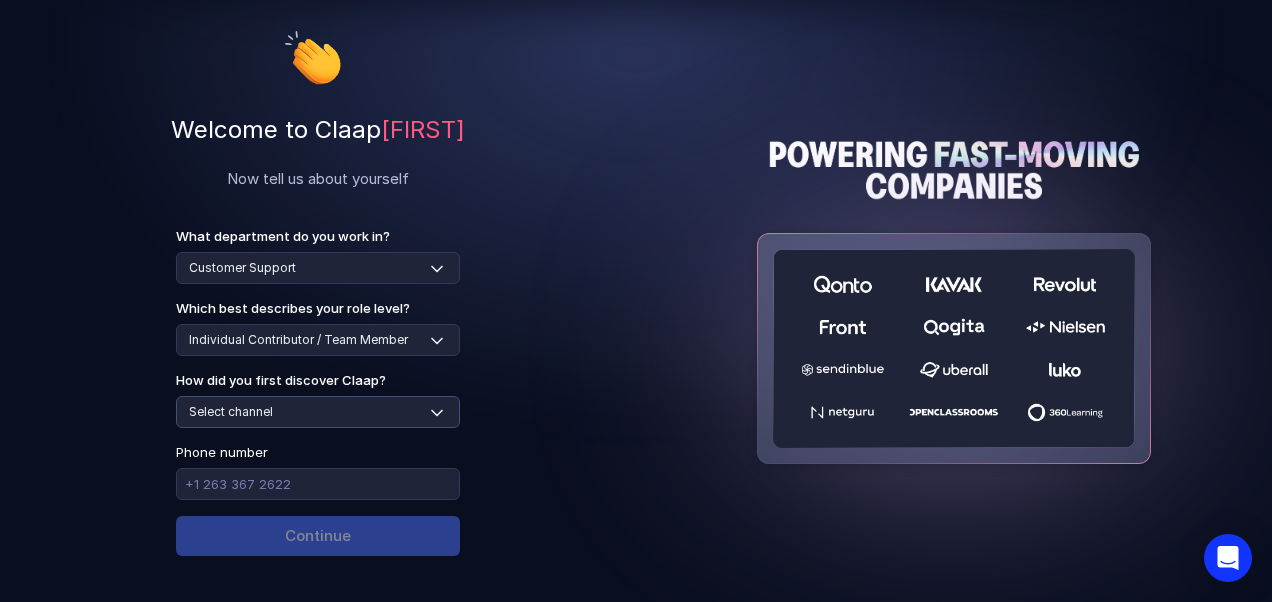 click on "Select channel Social media Youtube or banner advert Claap contacted me Friend or colleague recommendation Someone sent me a video with Claap Podcast or newsletter Google / Web search Product Hunt Other" at bounding box center [318, 412] 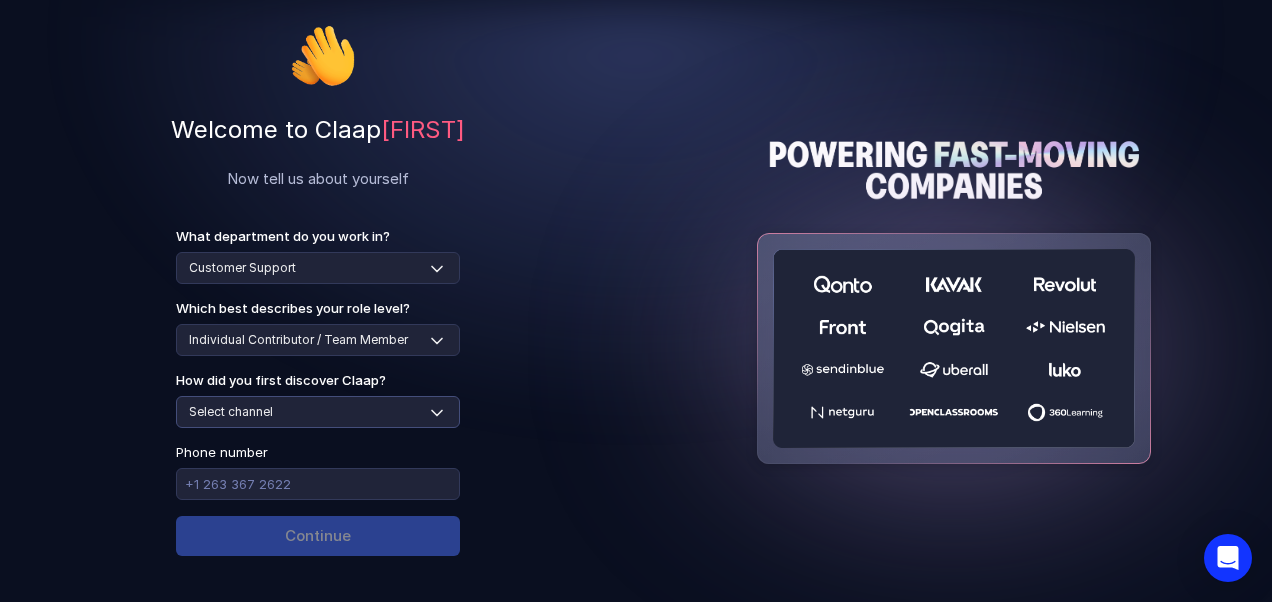 select on "other" 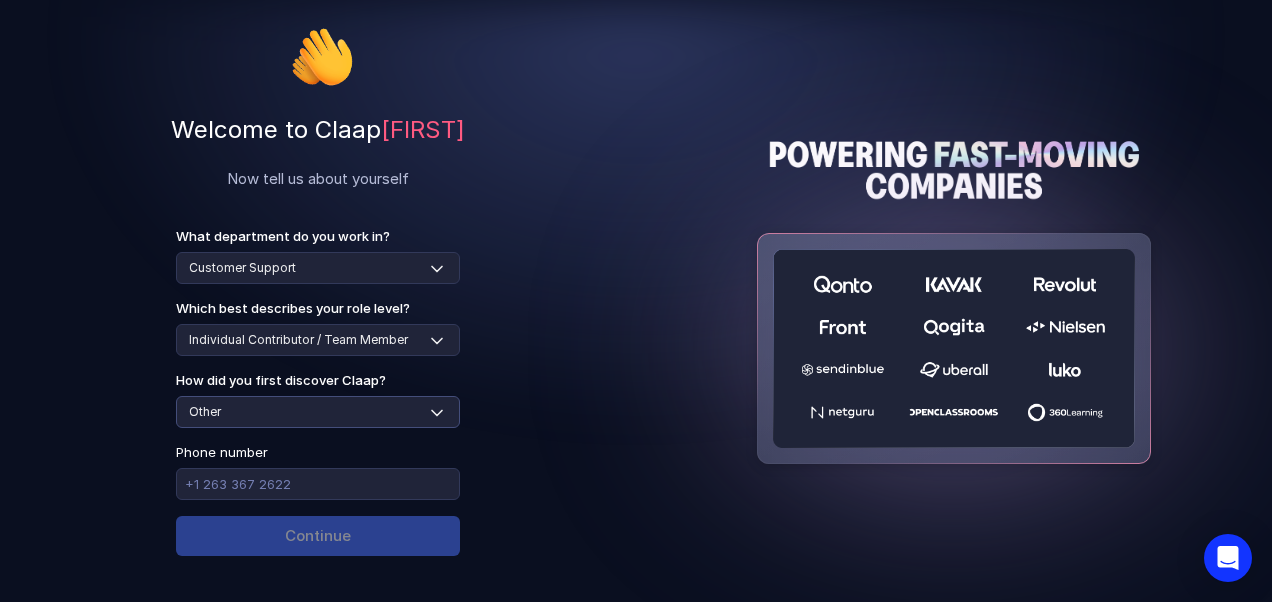 click on "Select channel Social media Youtube or banner advert Claap contacted me Friend or colleague recommendation Someone sent me a video with Claap Podcast or newsletter Google / Web search Product Hunt Other" at bounding box center [318, 412] 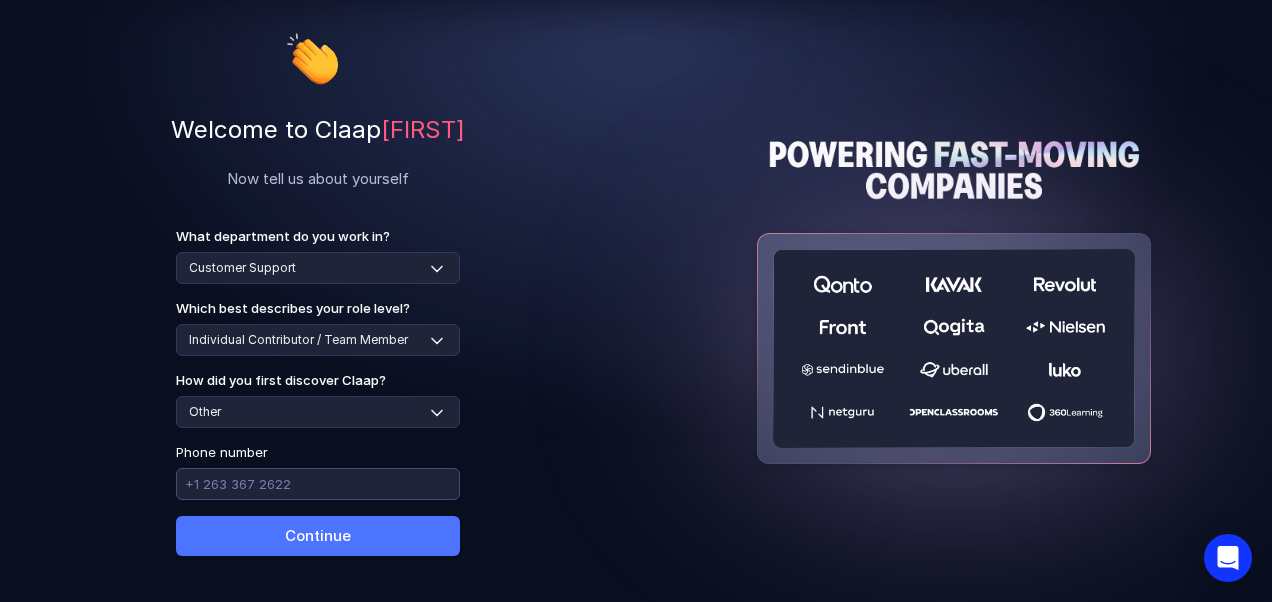 click at bounding box center [318, 484] 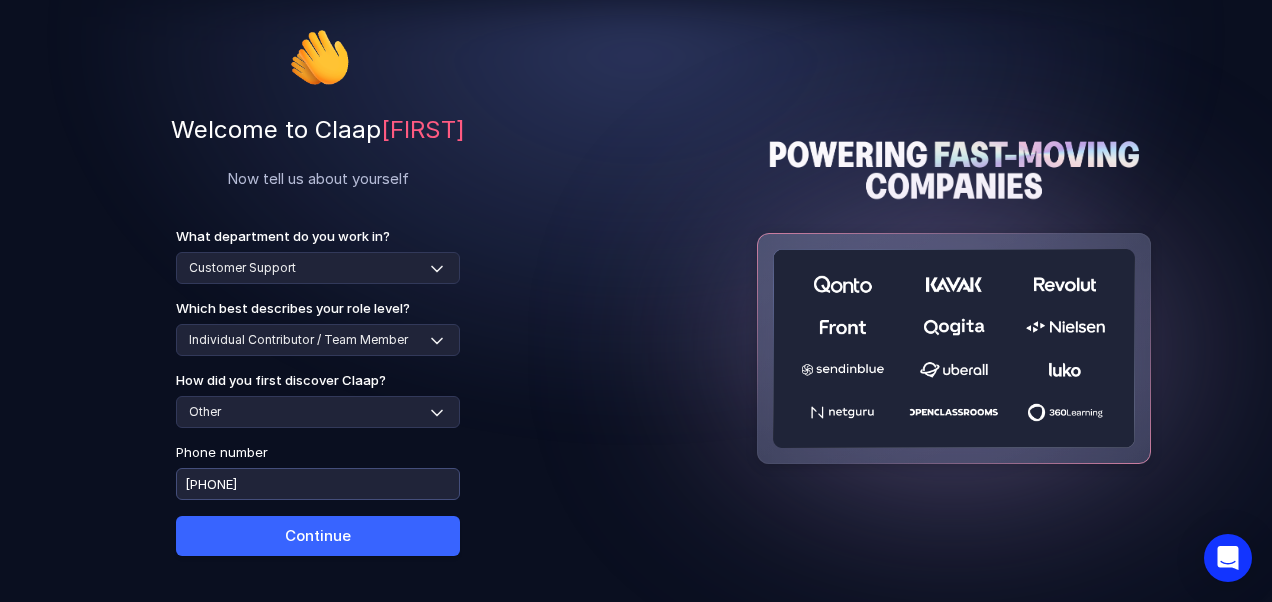 type on "[PHONE]" 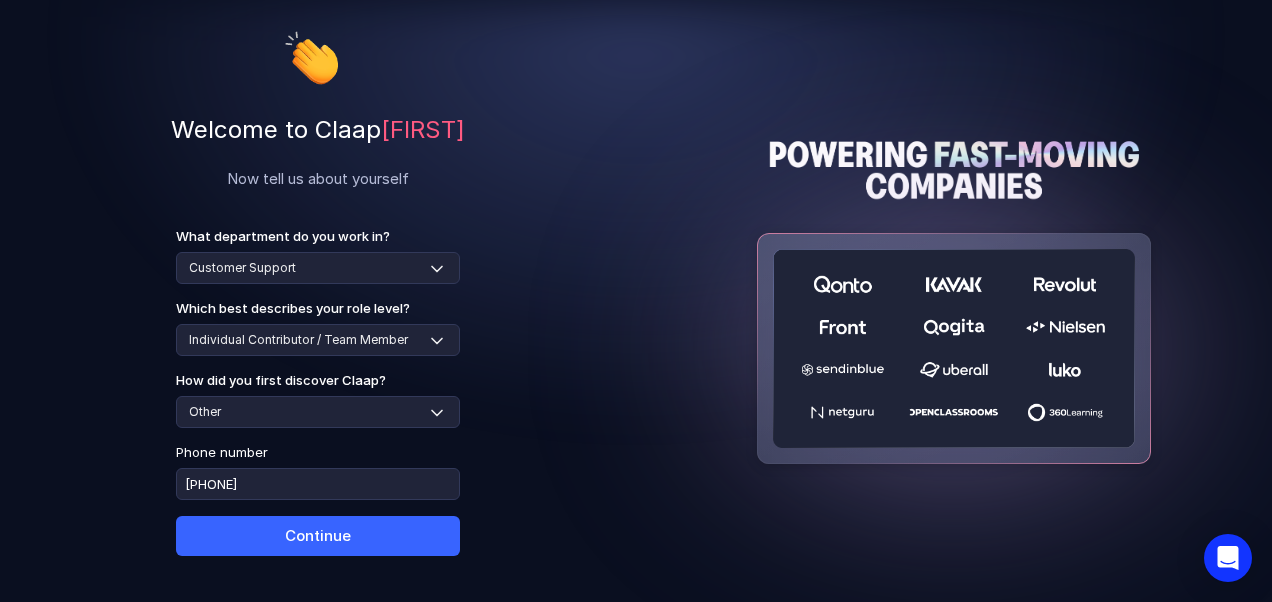 click on "Continue" at bounding box center (318, 536) 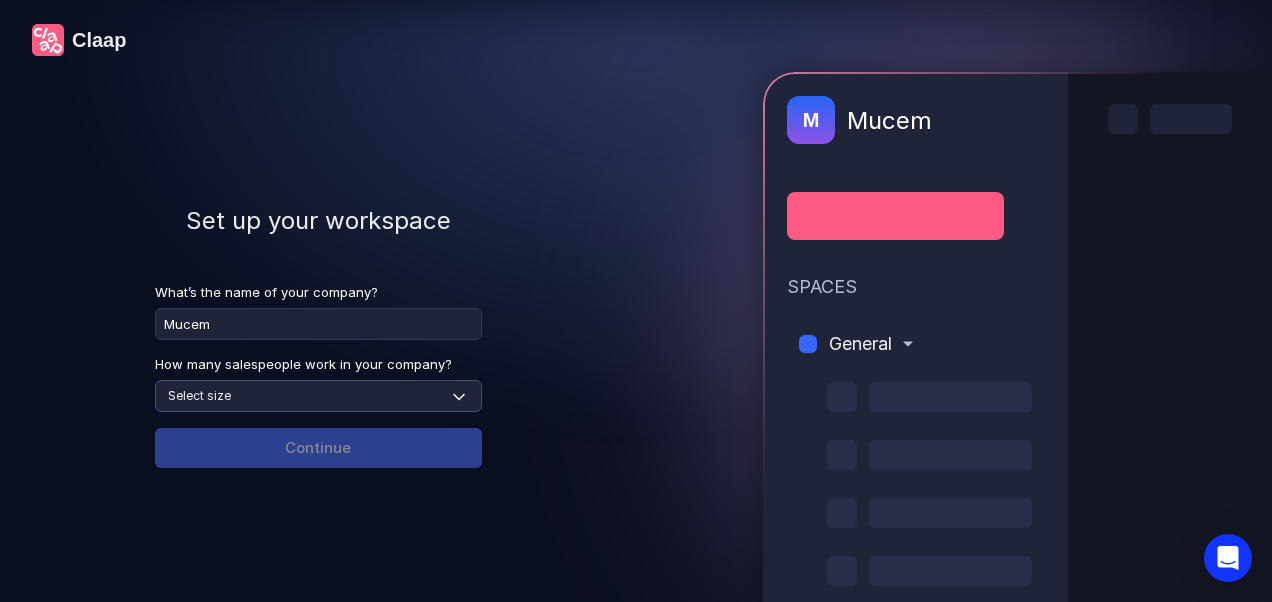 type on "Mucem" 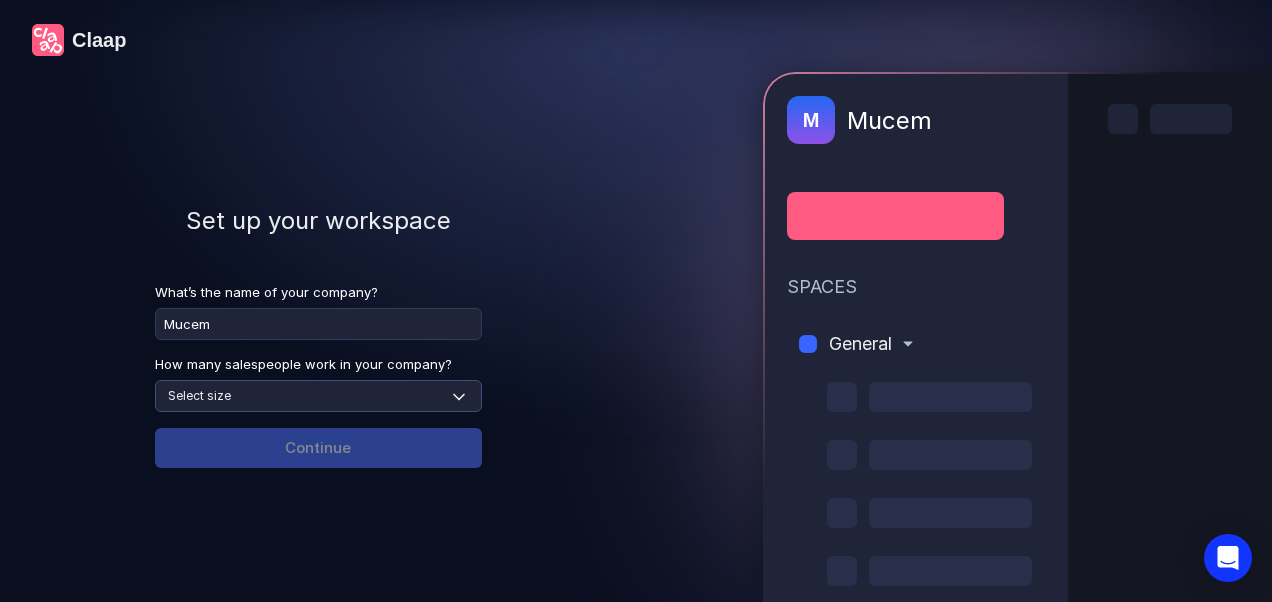 click on "Select size None 1-4 5-30 31-100 101-500 500+" at bounding box center [318, 396] 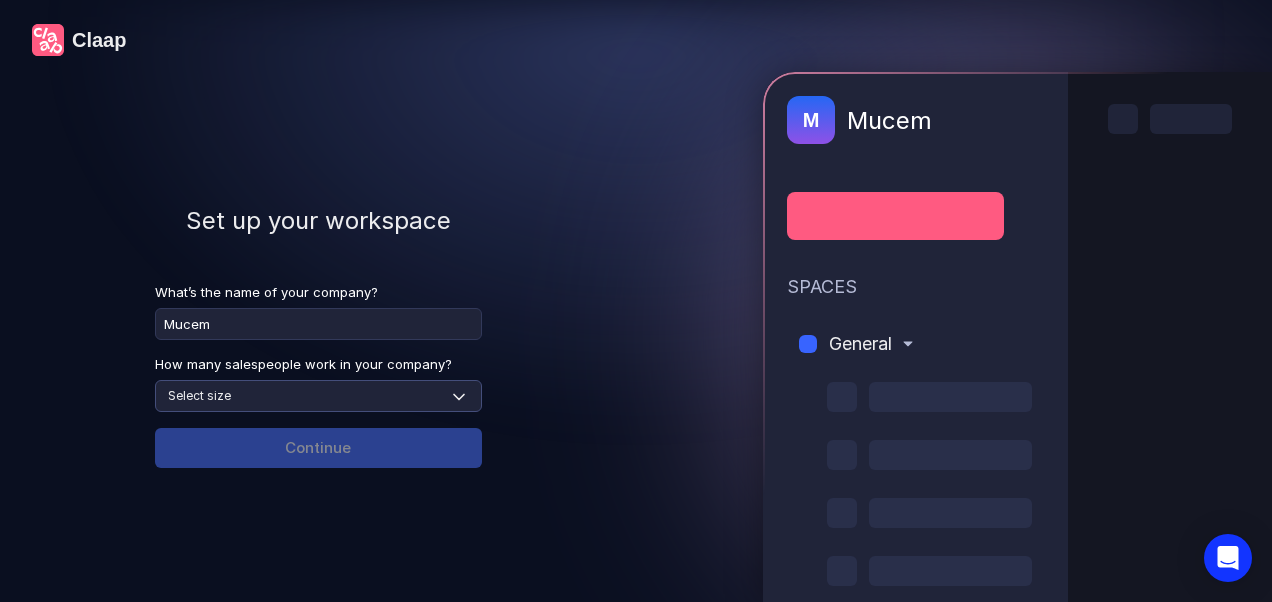 select on "101-500" 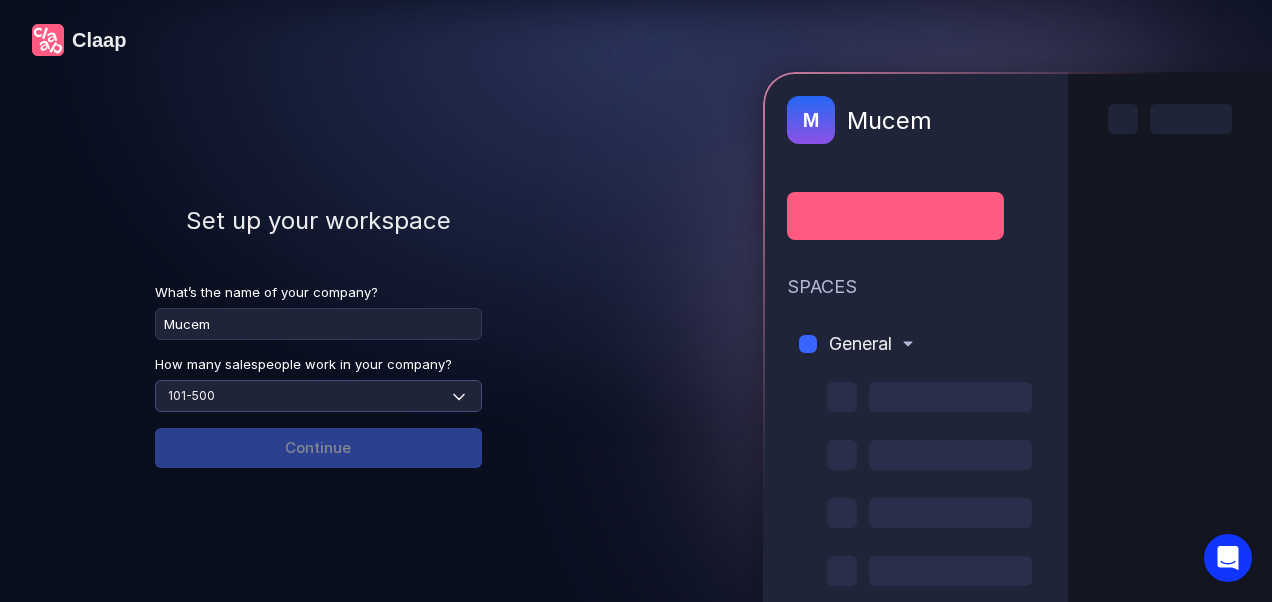 click on "Select size None 1-4 5-30 31-100 101-500 500+" at bounding box center (318, 396) 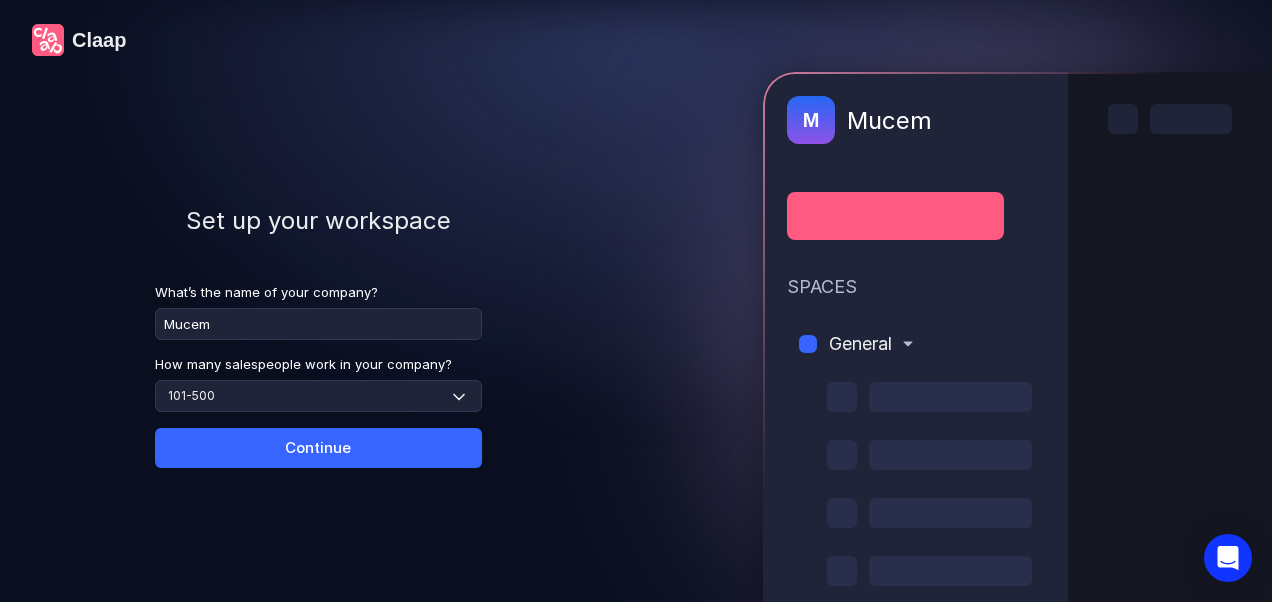 click on "Continue" at bounding box center [318, 448] 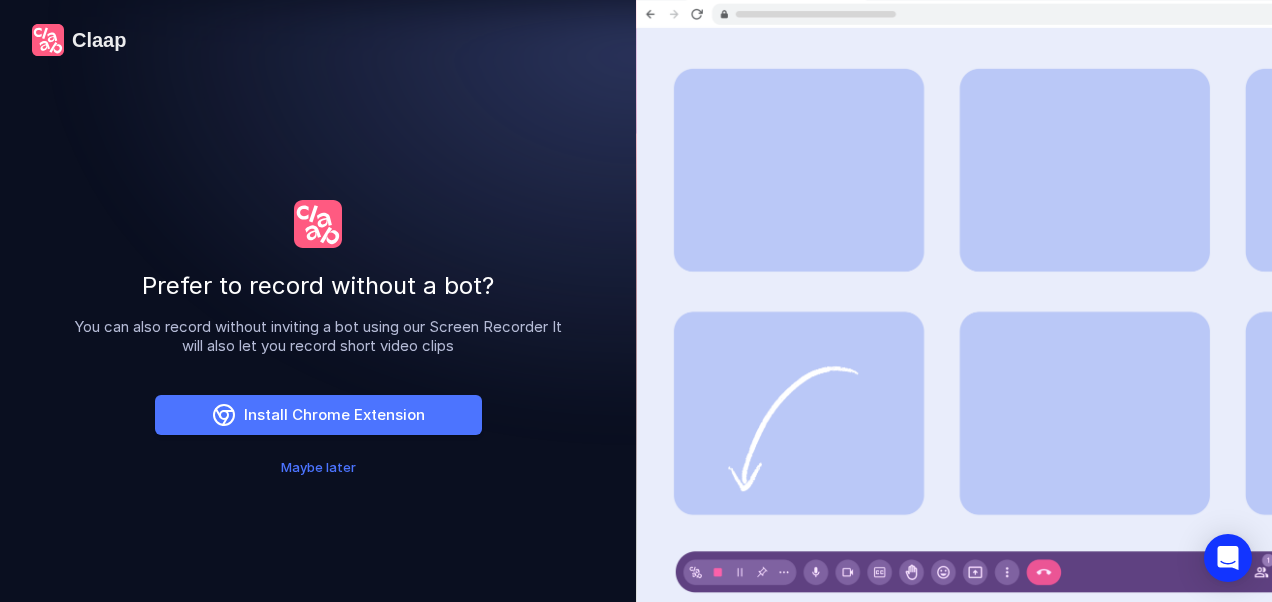 click on "Maybe later" at bounding box center (318, 467) 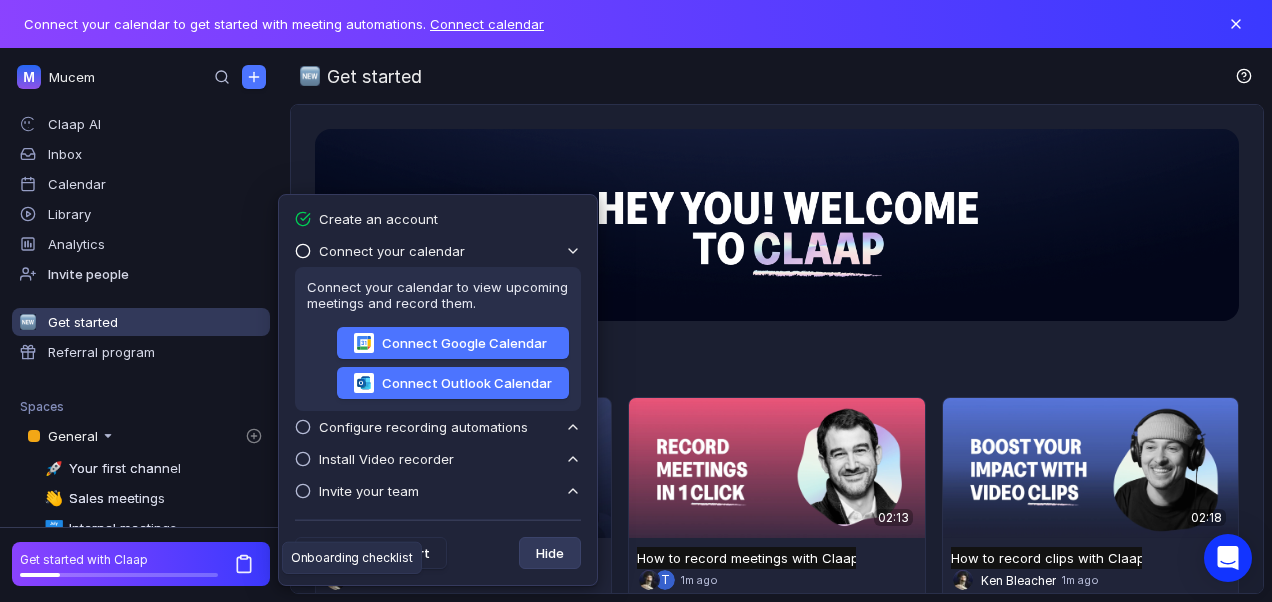 click on "Hide" at bounding box center [550, 553] 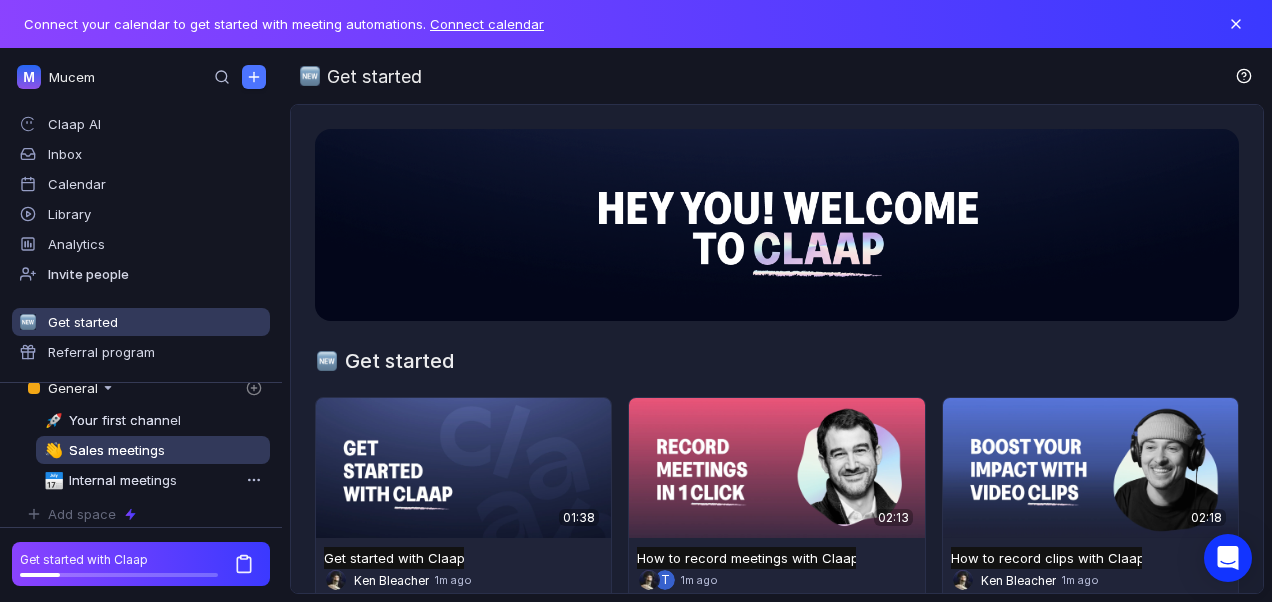 scroll, scrollTop: 0, scrollLeft: 0, axis: both 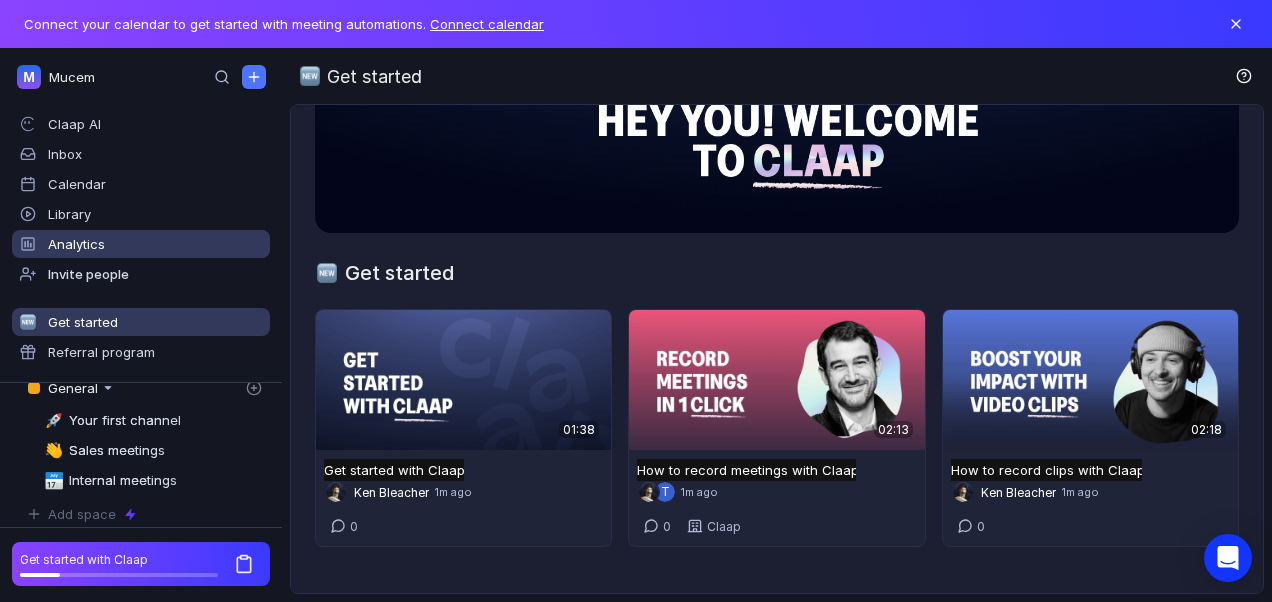 click on "Analytics" at bounding box center (141, 244) 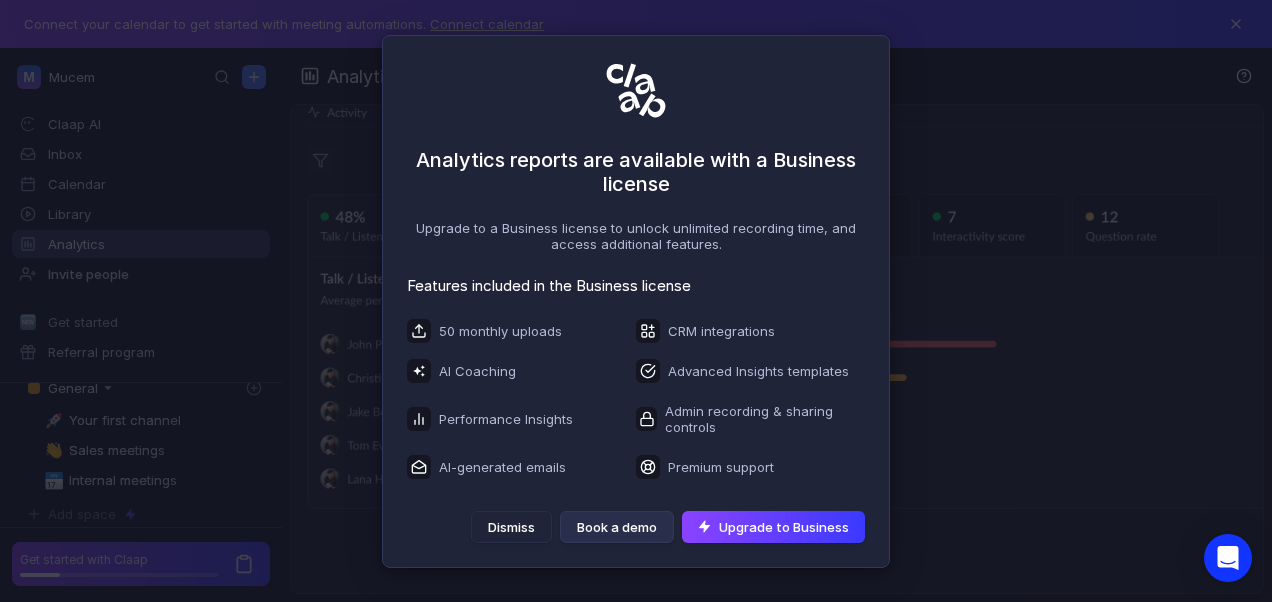 click on "Analytics reports are available with a Business license Upgrade to a Business license to unlock unlimited recording time, and access additional features. Features included in the Business license 50 monthly uploads AI Coaching Performance Insights AI-generated emails CRM integrations Advanced Insights templates Admin recording & sharing controls Premium support Dismiss Book a demo Upgrade to Business" at bounding box center (636, 301) 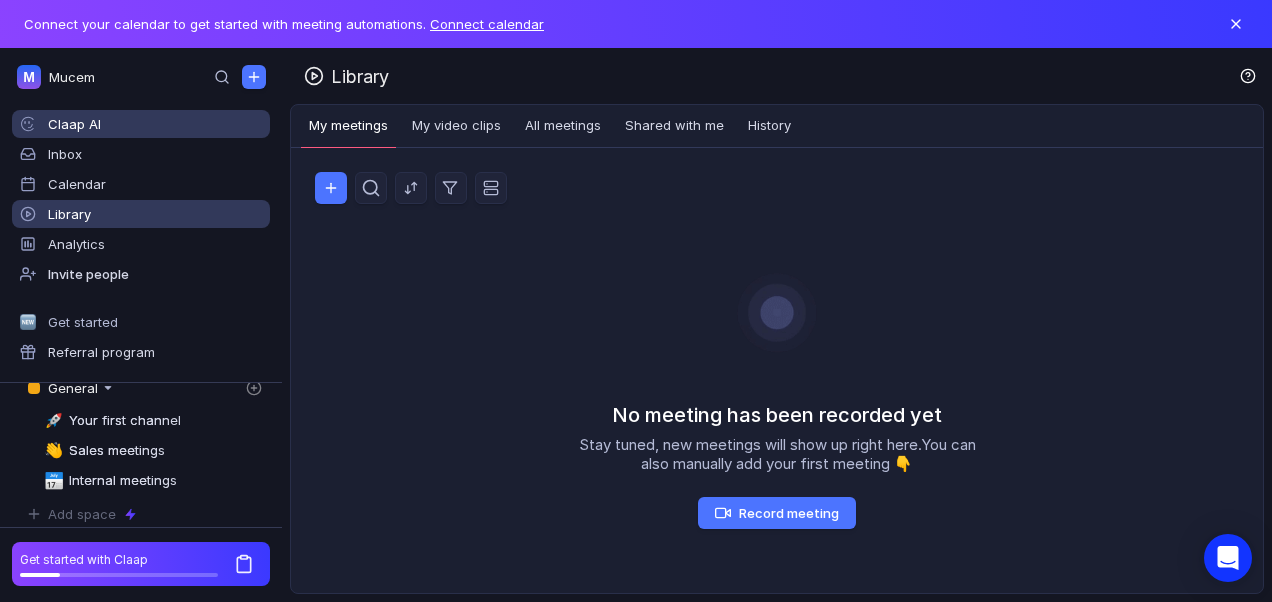 click on "Claap AI" at bounding box center (155, 124) 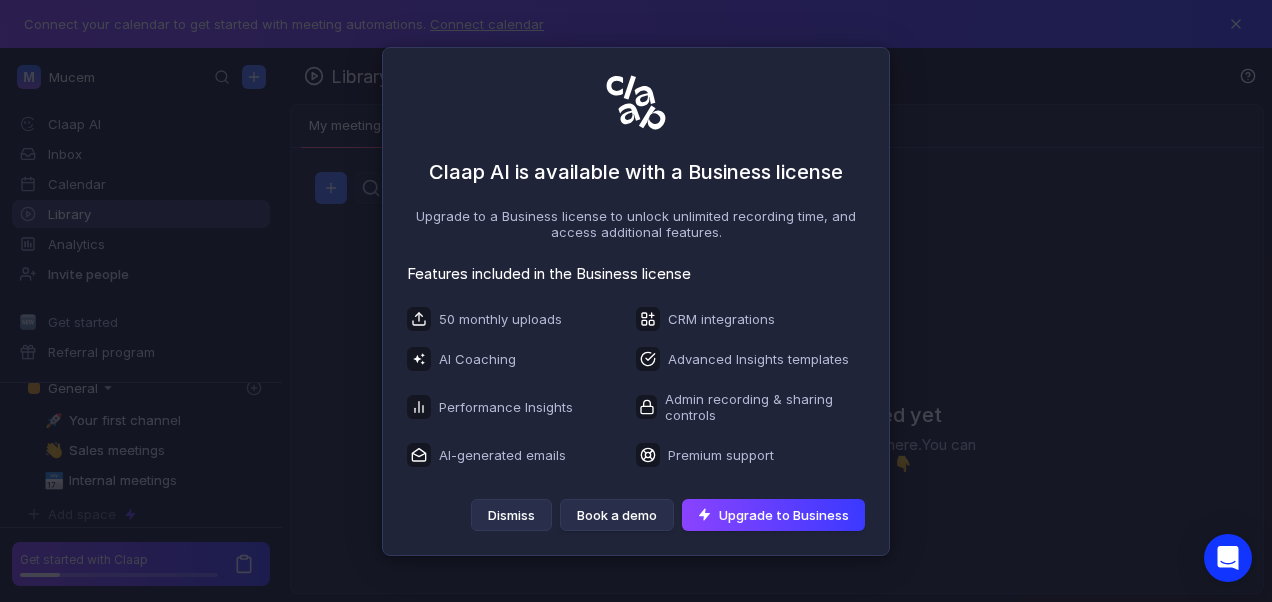 click on "Dismiss" at bounding box center (511, 515) 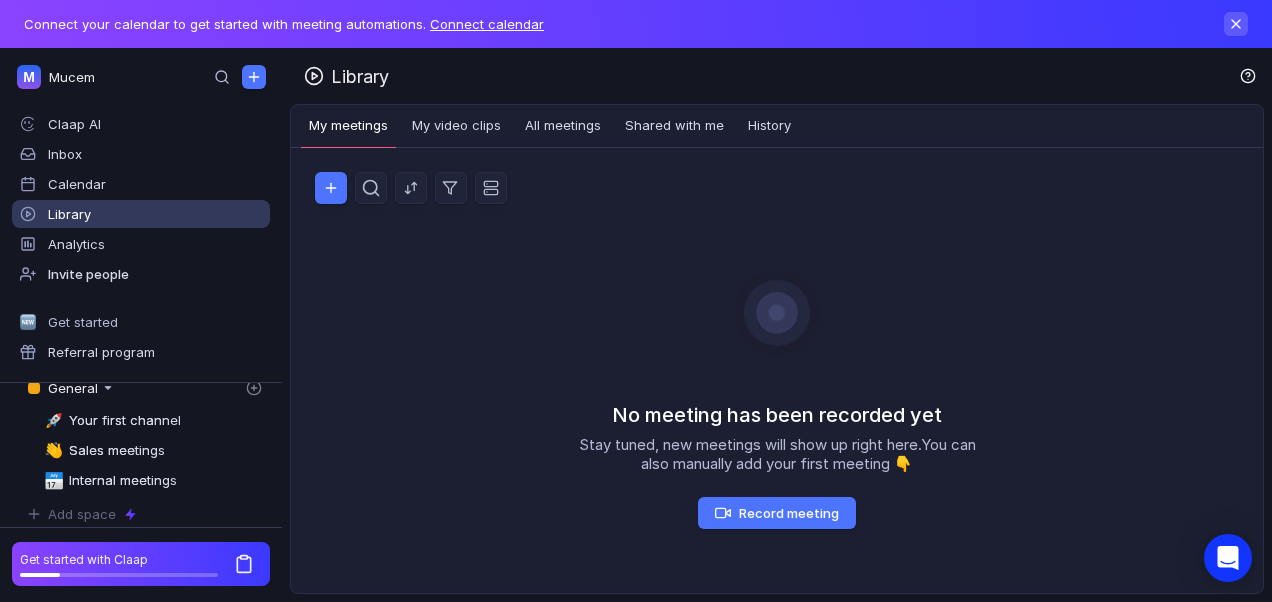 click at bounding box center (1236, 24) 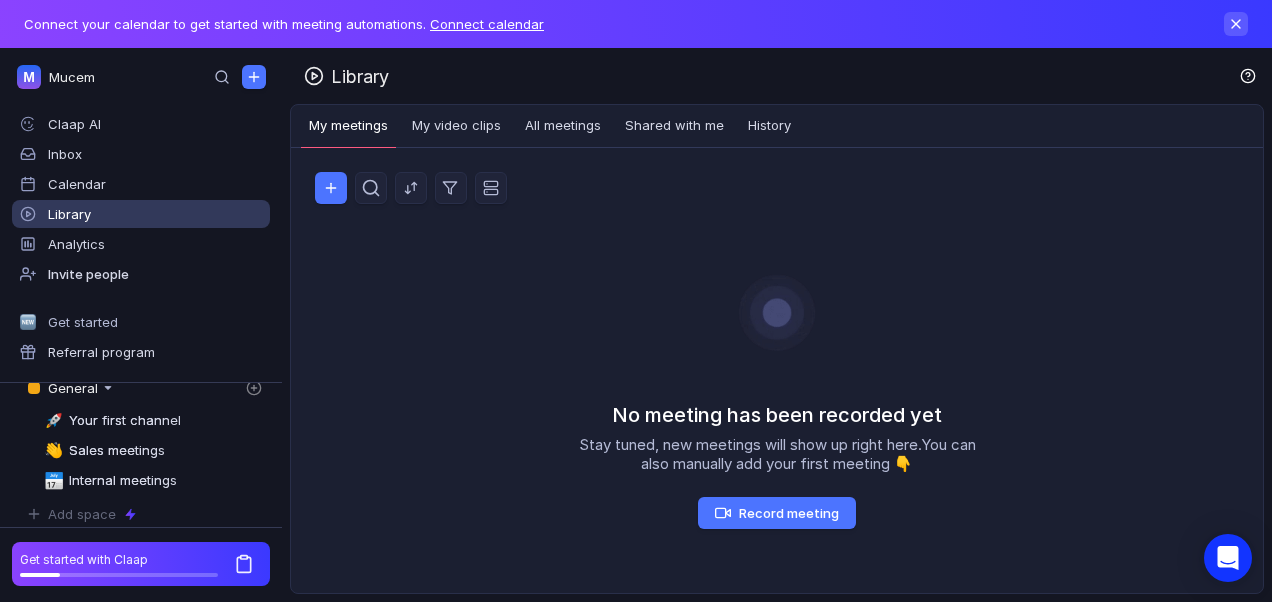 scroll, scrollTop: 0, scrollLeft: 0, axis: both 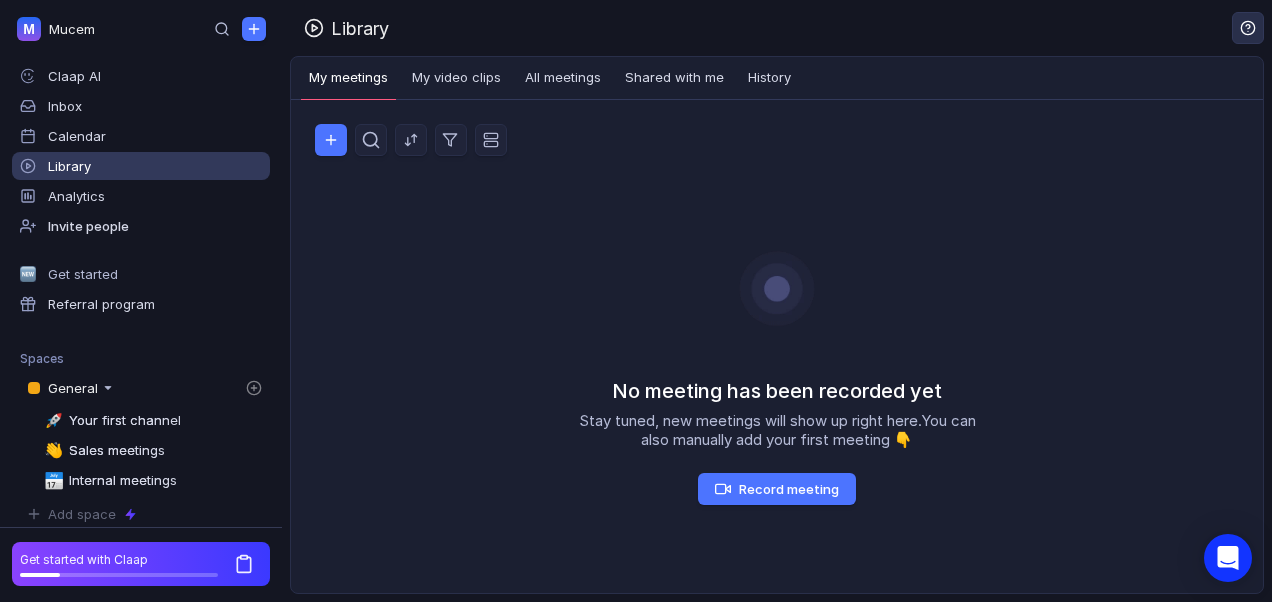 click at bounding box center (1248, 28) 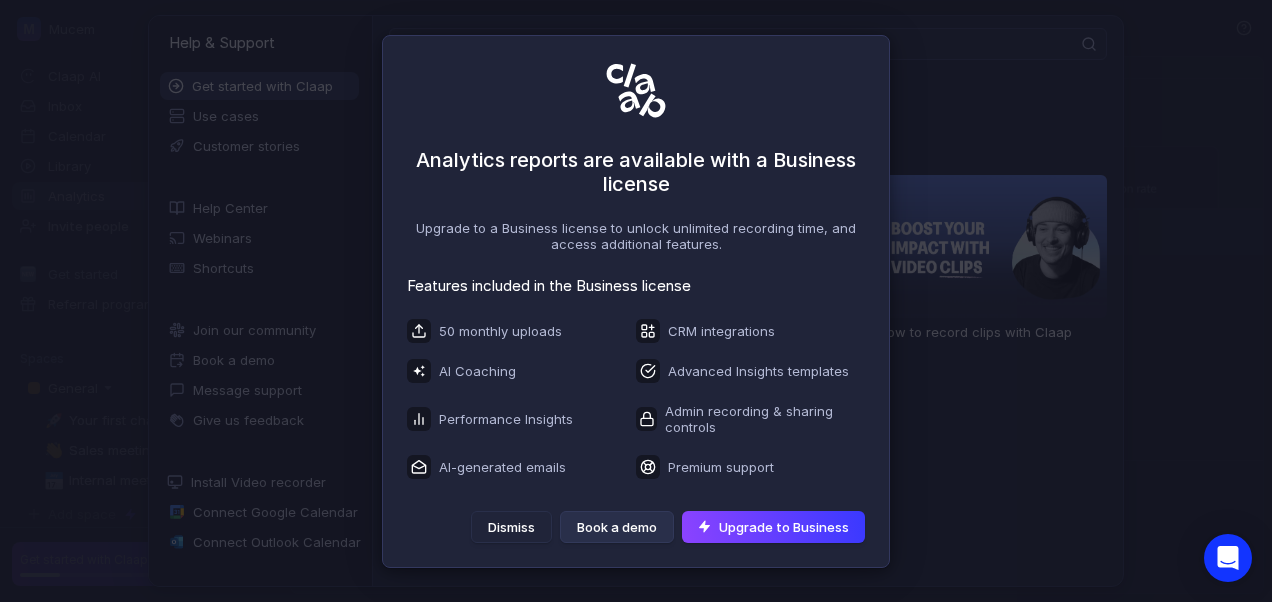 click on "Analytics reports are available with a Business license Upgrade to a Business license to unlock unlimited recording time, and access additional features. Features included in the Business license 50 monthly uploads AI Coaching Performance Insights AI-generated emails CRM integrations Advanced Insights templates Admin recording & sharing controls Premium support Dismiss Book a demo Upgrade to Business" at bounding box center (636, 301) 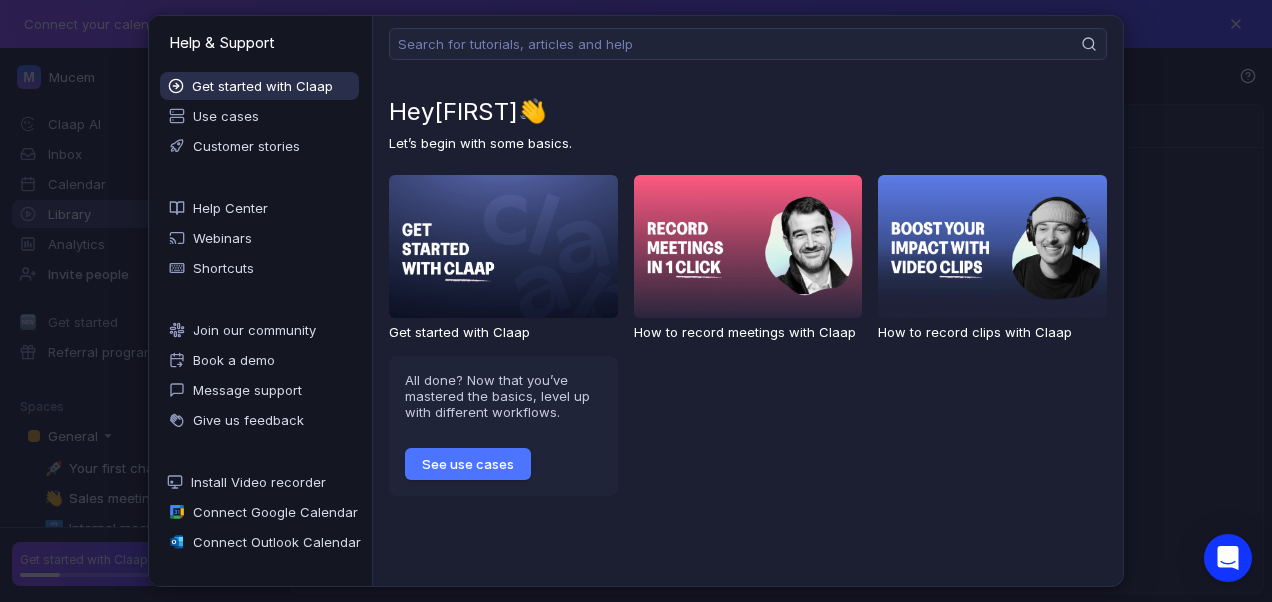 click on "Help & Support Get started with Claap Use cases Customer stories Help Center Webinars Shortcuts Join our community Book a demo Message support Give us feedback Install Video recorder Connect Google Calendar Connect Outlook Calendar Hey [NAME] 👋 Let’s begin with some basics. Get started with Claap How to record meetings with Claap How to record clips with Claap All done? Now that you’ve mastered the basics, level up with different workflows. See use cases" at bounding box center (636, 301) 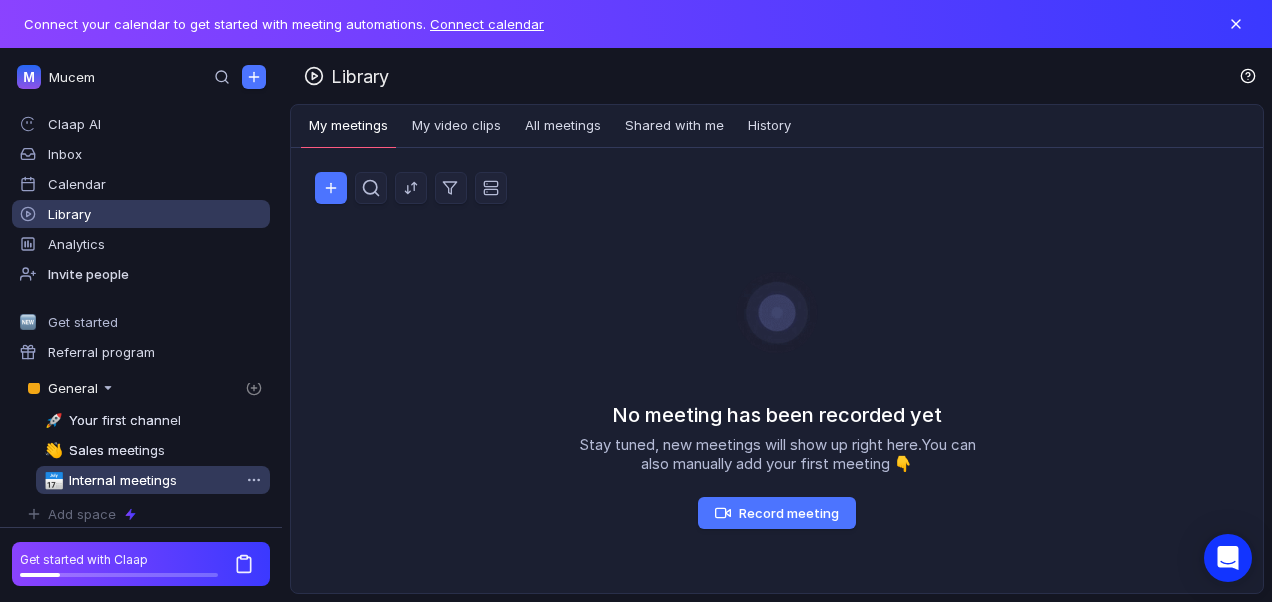 scroll, scrollTop: 0, scrollLeft: 0, axis: both 